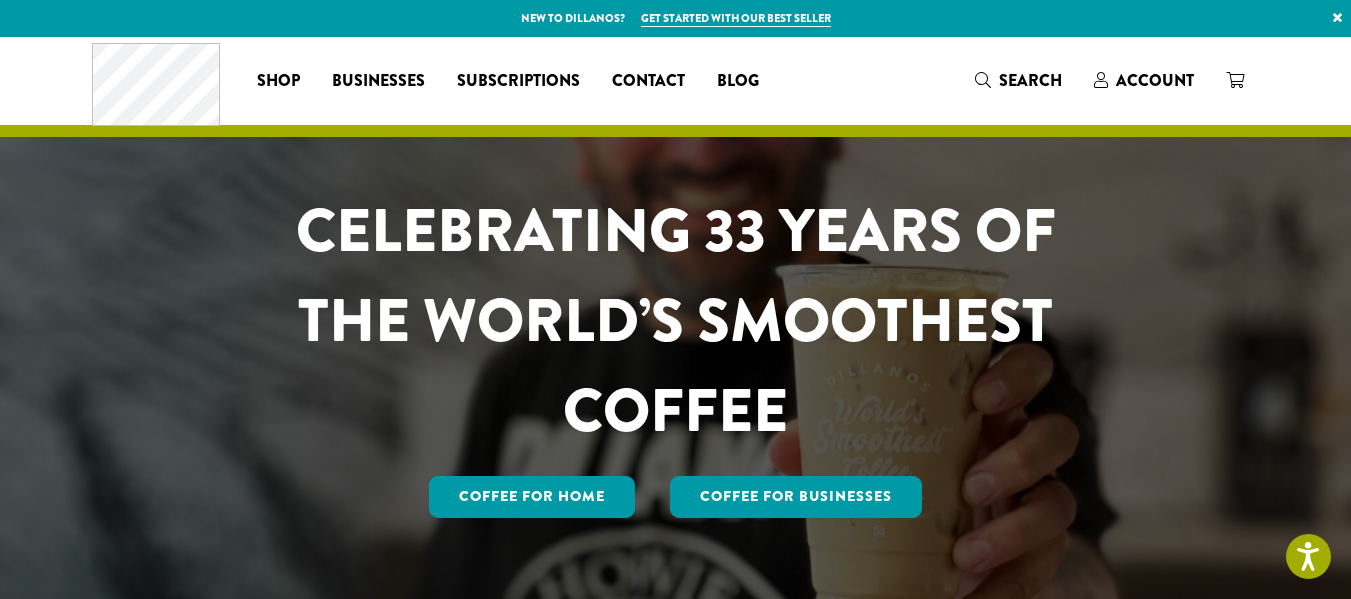 scroll, scrollTop: 0, scrollLeft: 0, axis: both 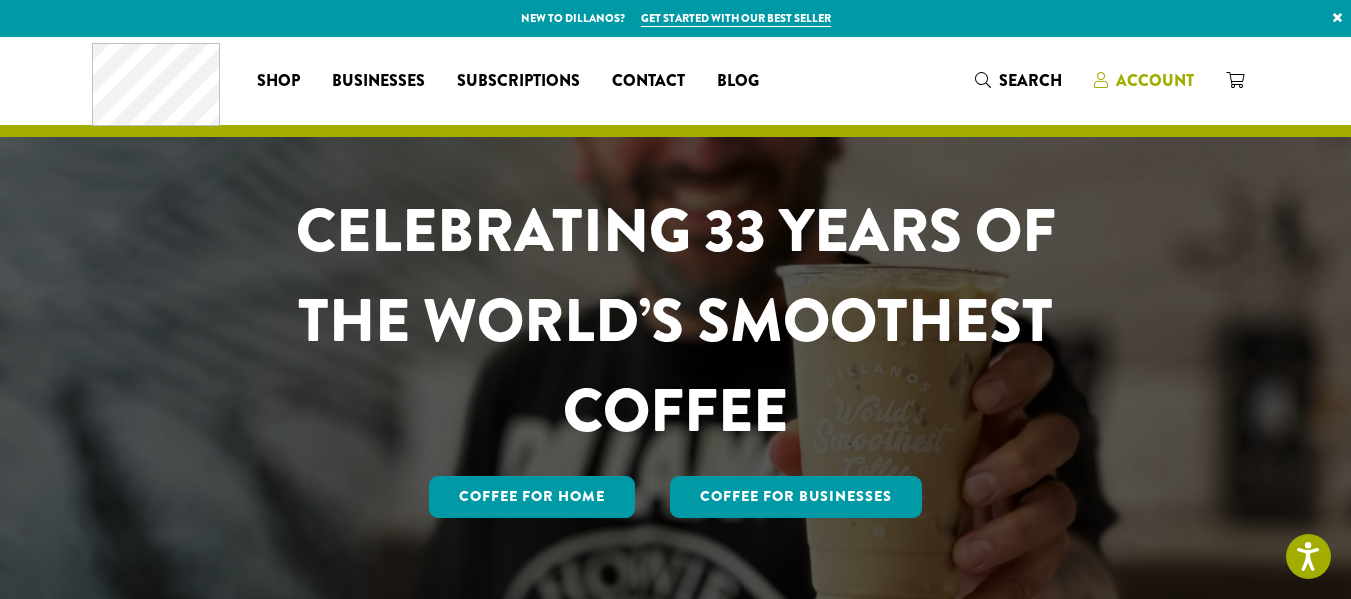 click on "Account" at bounding box center (1155, 80) 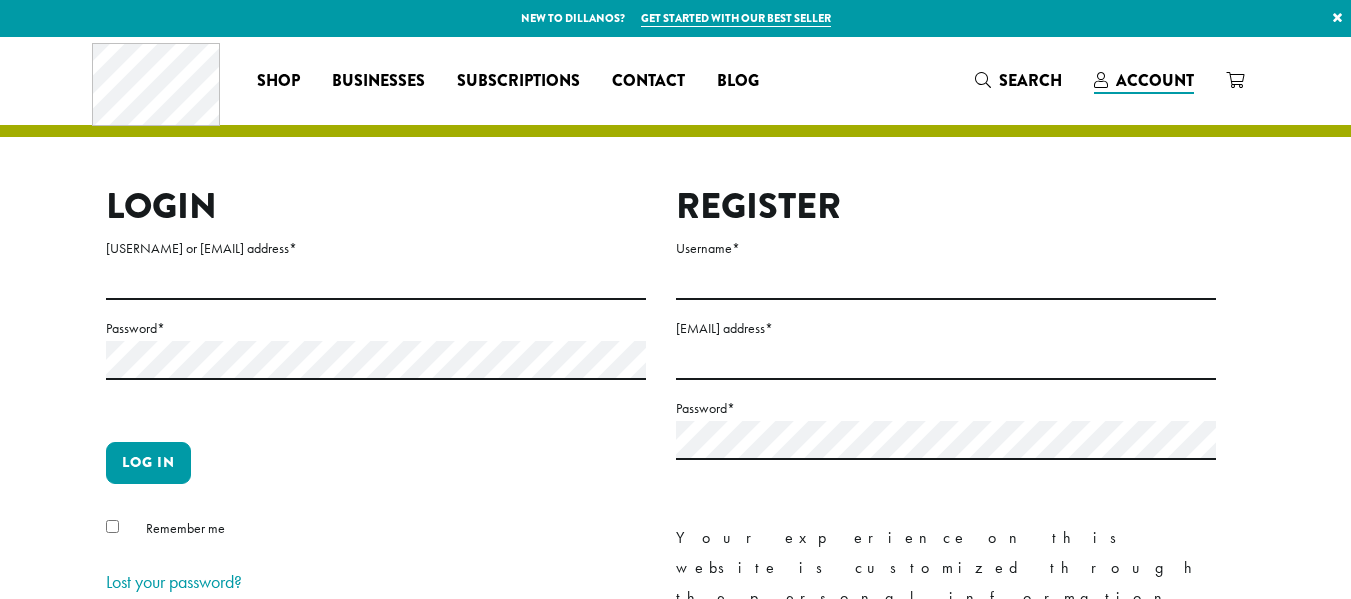 scroll, scrollTop: 0, scrollLeft: 0, axis: both 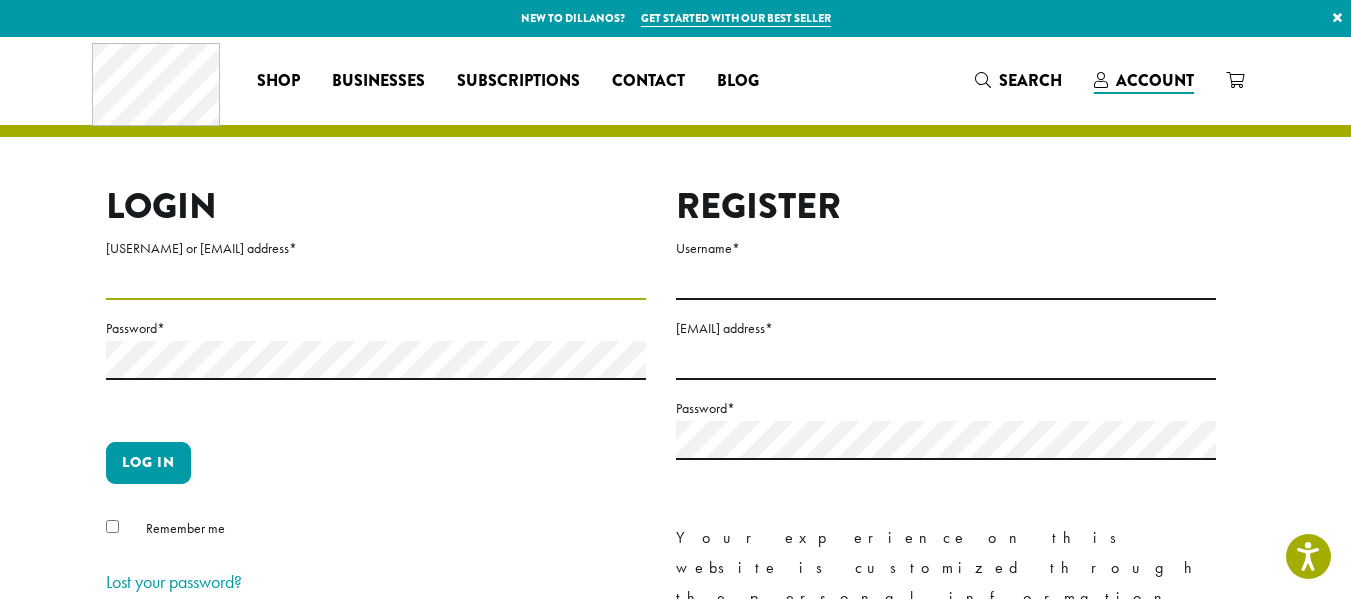 click on "Username or email address  *" at bounding box center [376, 280] 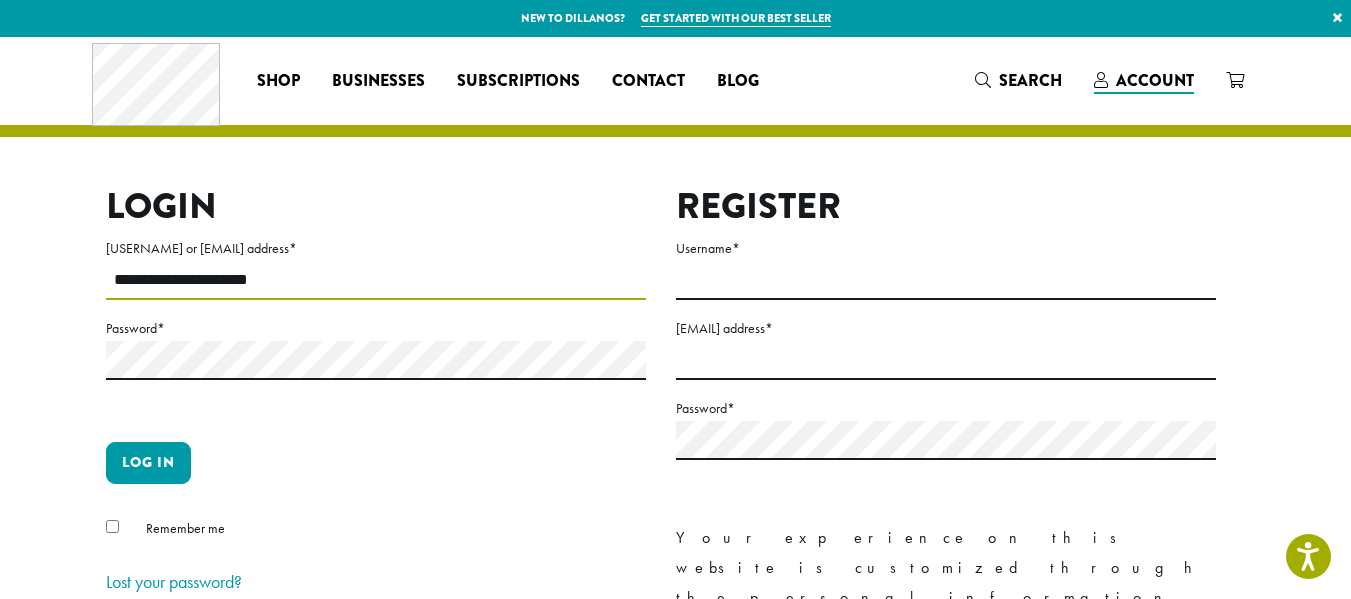 type on "**********" 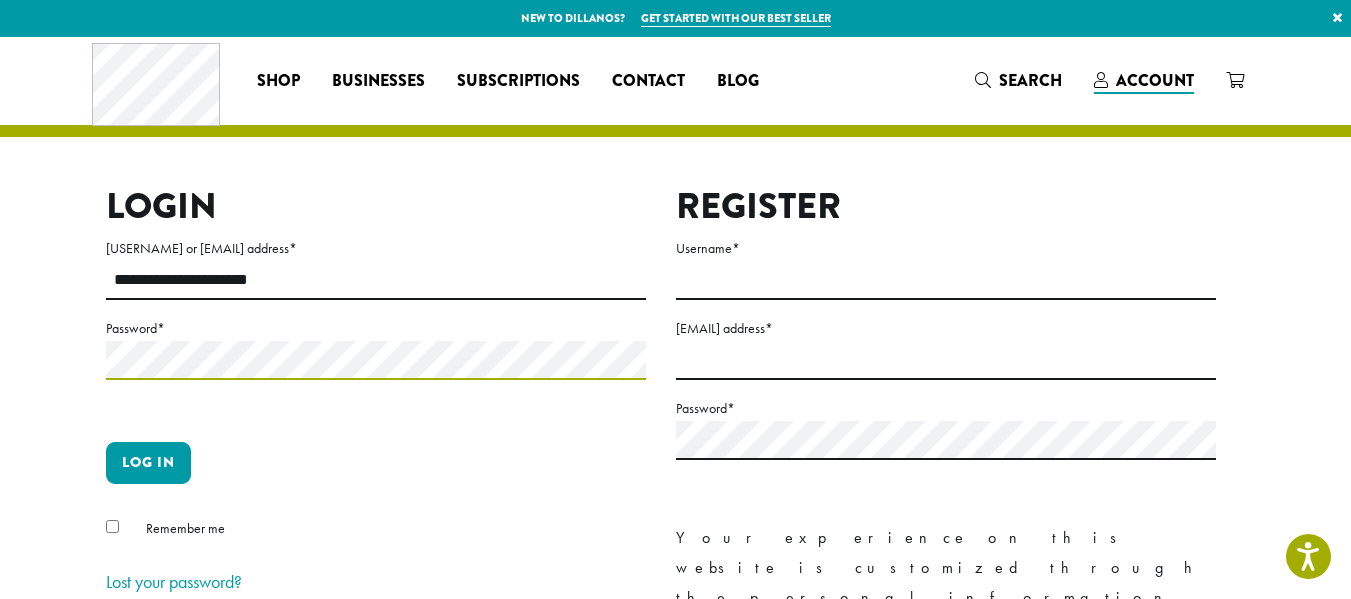click on "Log in" at bounding box center (148, 463) 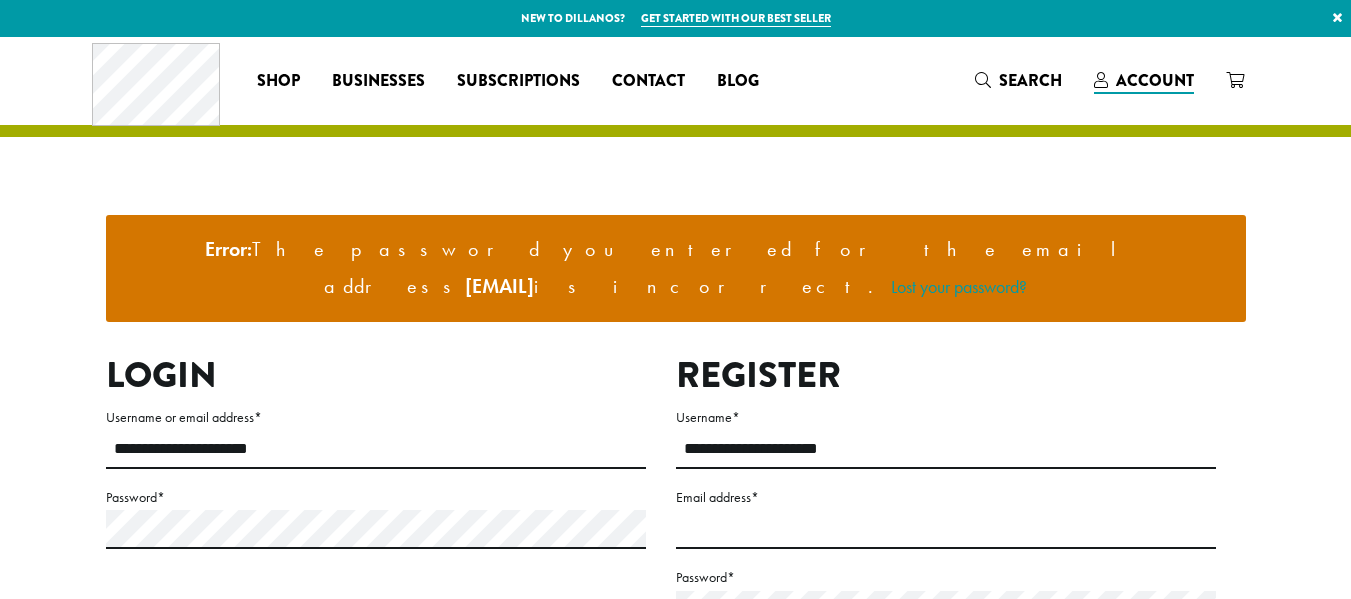 scroll, scrollTop: 0, scrollLeft: 0, axis: both 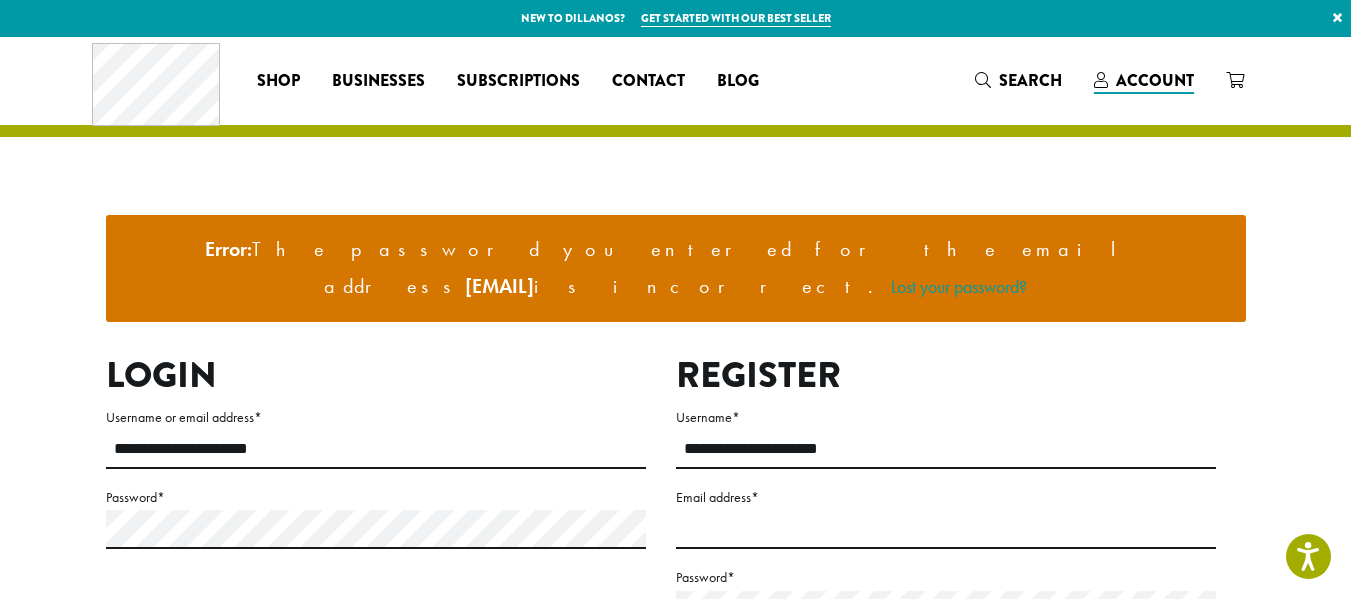 click on "**********" at bounding box center [676, 537] 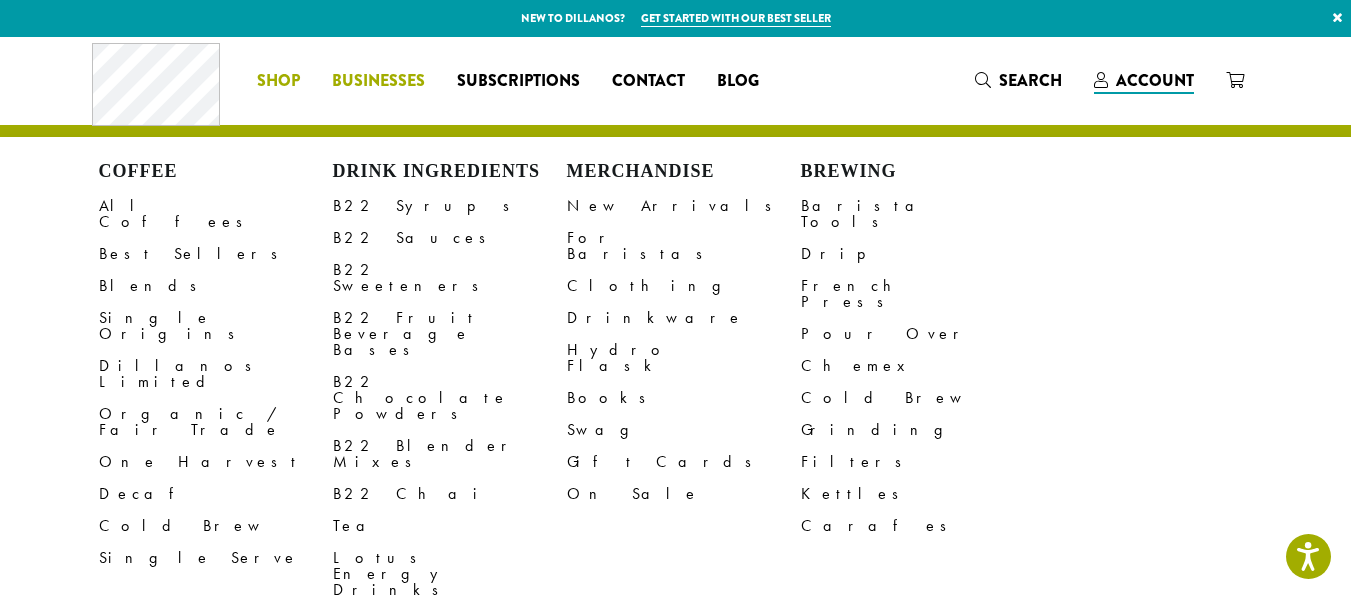 click on "Businesses" at bounding box center [378, 81] 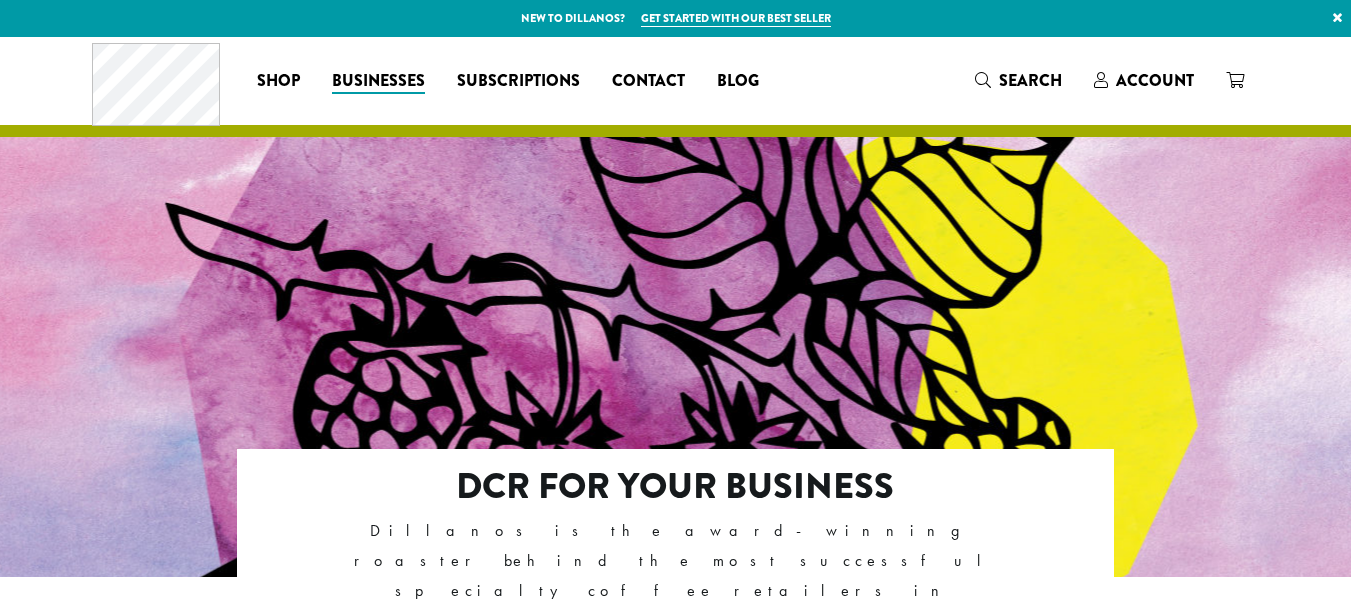 scroll, scrollTop: 0, scrollLeft: 0, axis: both 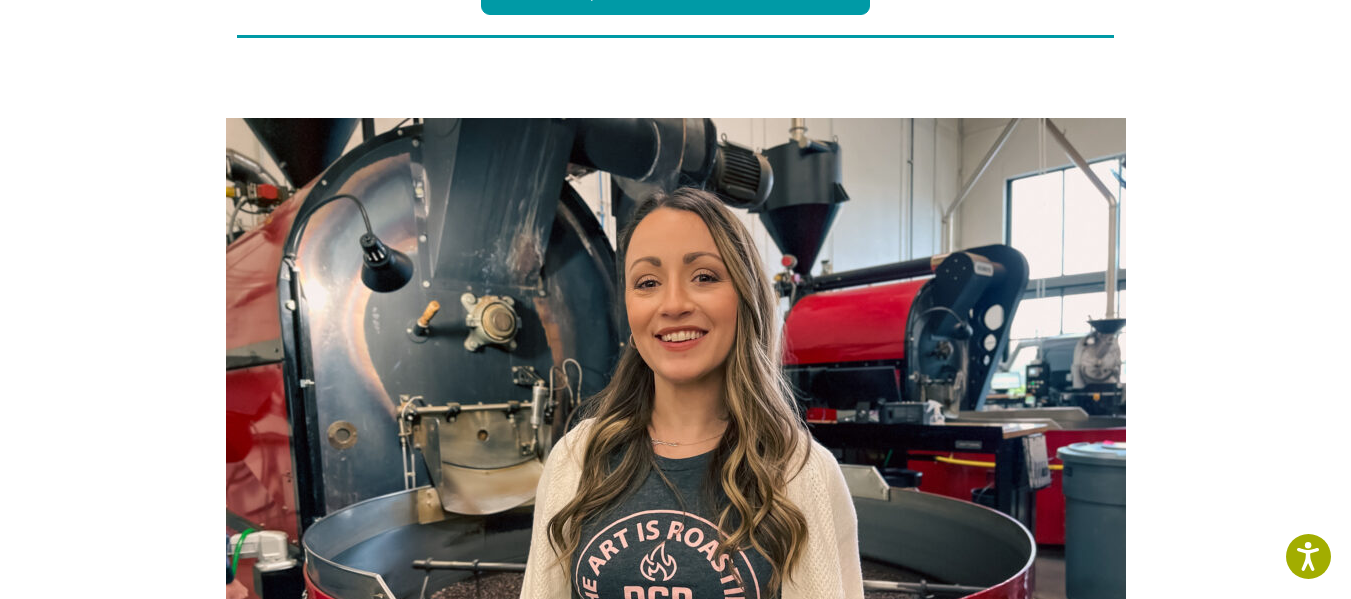 click on "DCR FOR YOUR BUSINESS
Dillanos is the award-winning roaster behind the most successful specialty coffee retailers in America!  We have been proudly serving our freshly roasted coffee to more than 1,500 independently owned cafes and drive-thrus since [YEAR]. And we would love to help you too.
Established Cafes & Drive-Thrus
Start-ups, Businesses & Organizations
Which is right for you?" at bounding box center [675, 370] 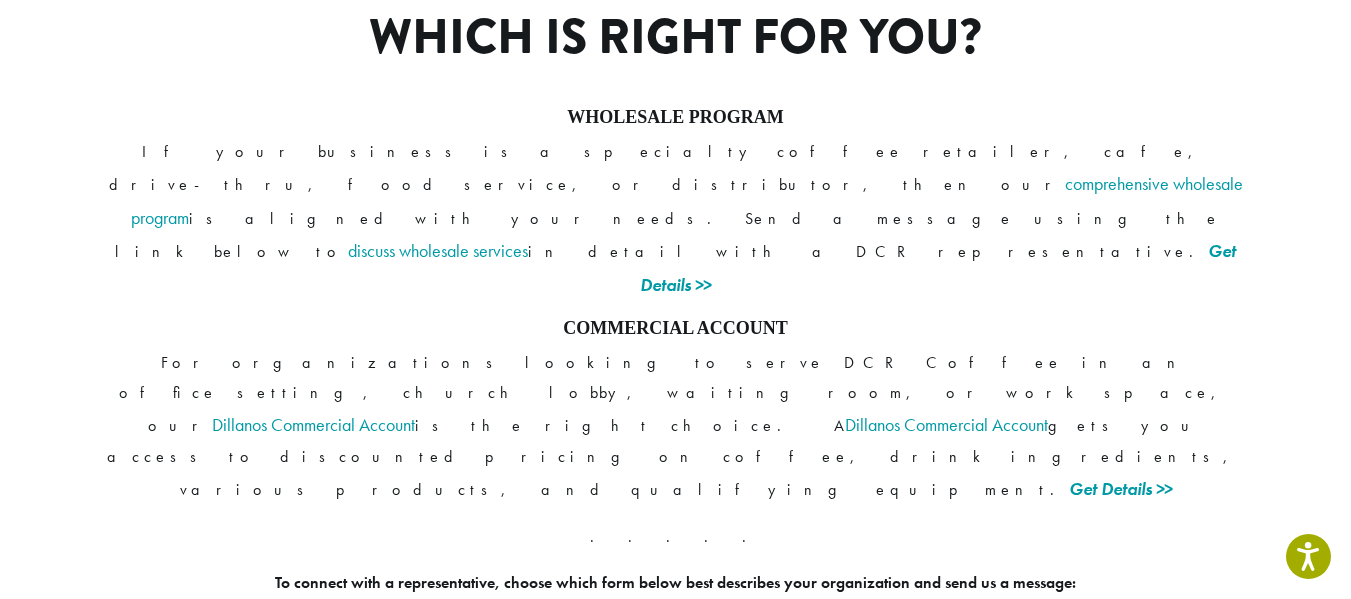scroll, scrollTop: 1731, scrollLeft: 0, axis: vertical 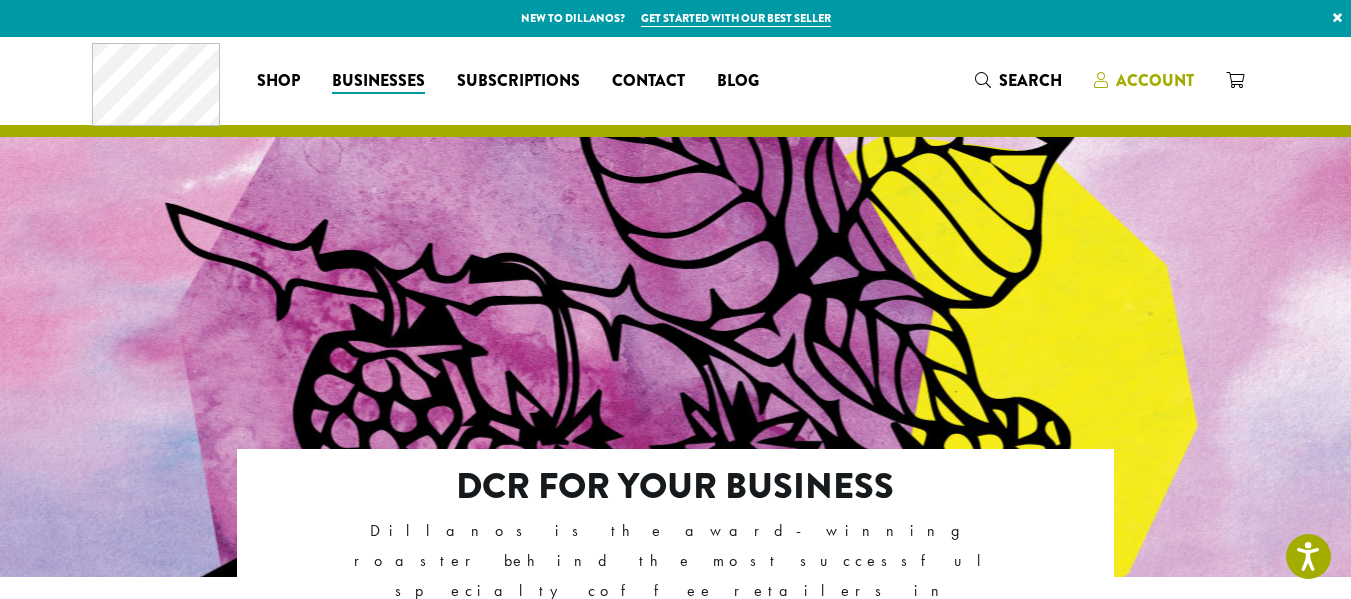 click on "Account" at bounding box center [1155, 80] 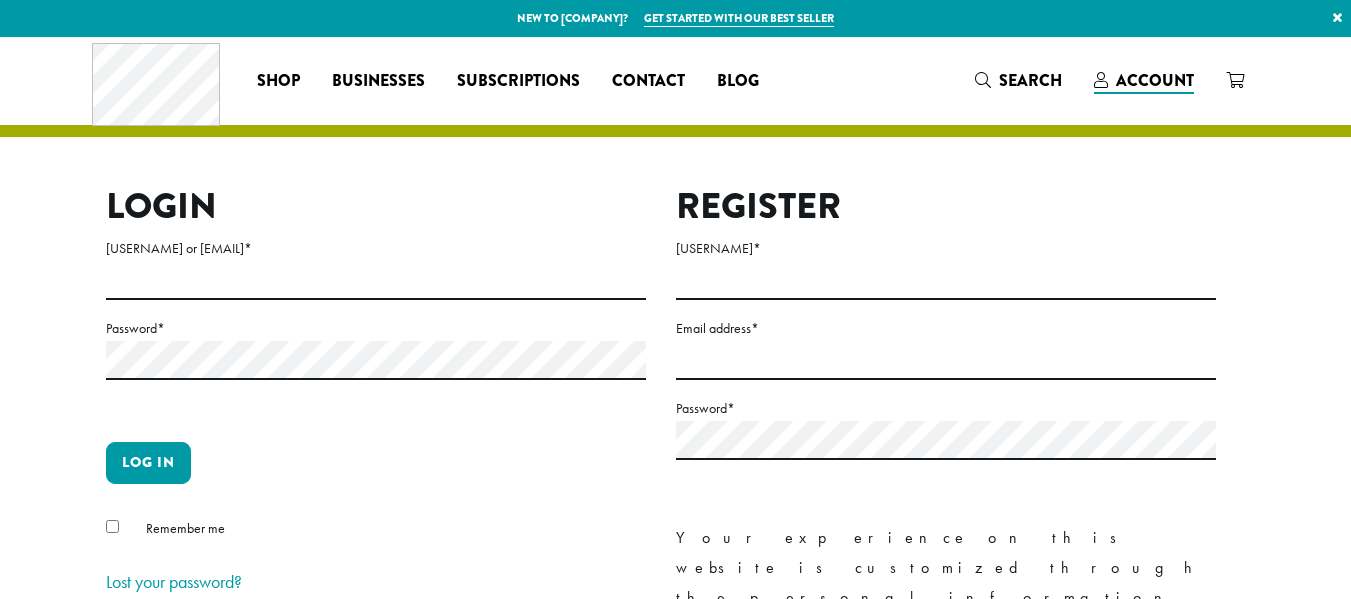 scroll, scrollTop: 0, scrollLeft: 0, axis: both 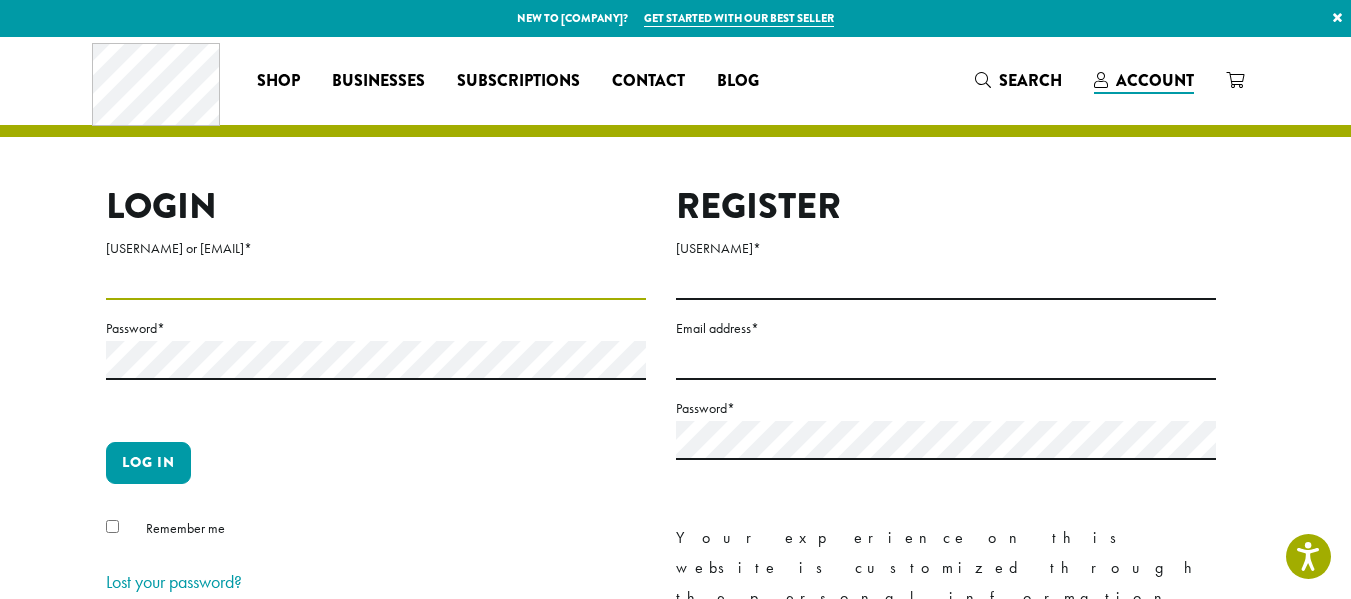 click on "Username or email address  *" at bounding box center (376, 280) 